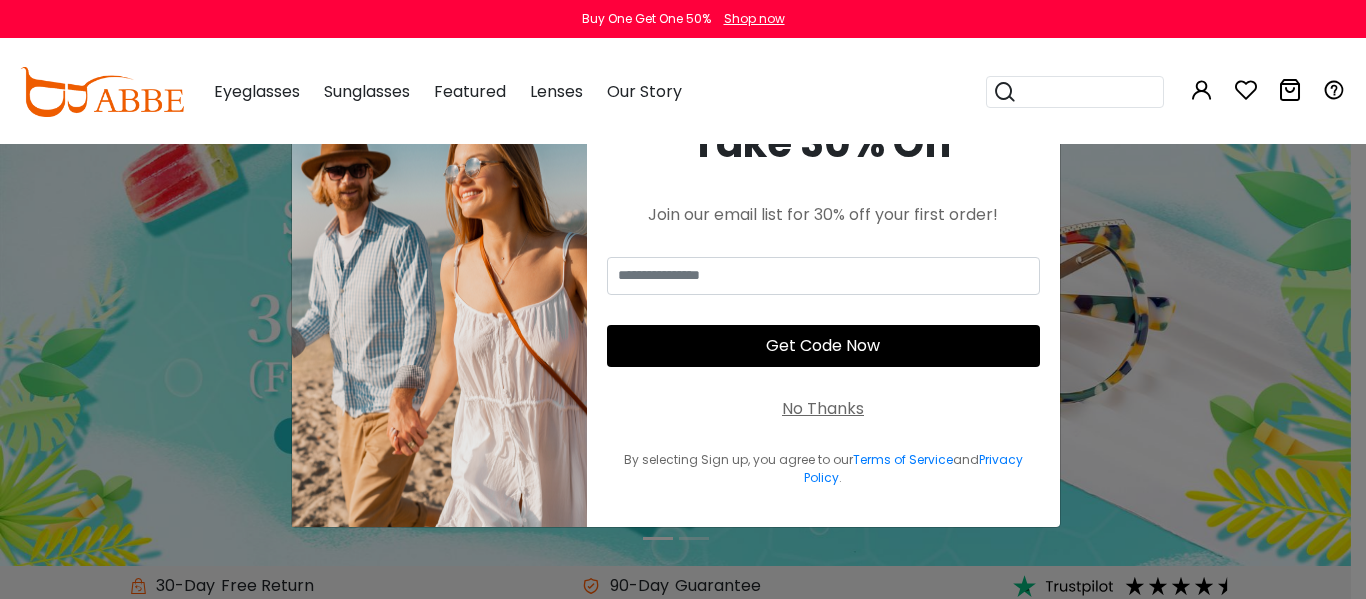 scroll, scrollTop: 0, scrollLeft: 0, axis: both 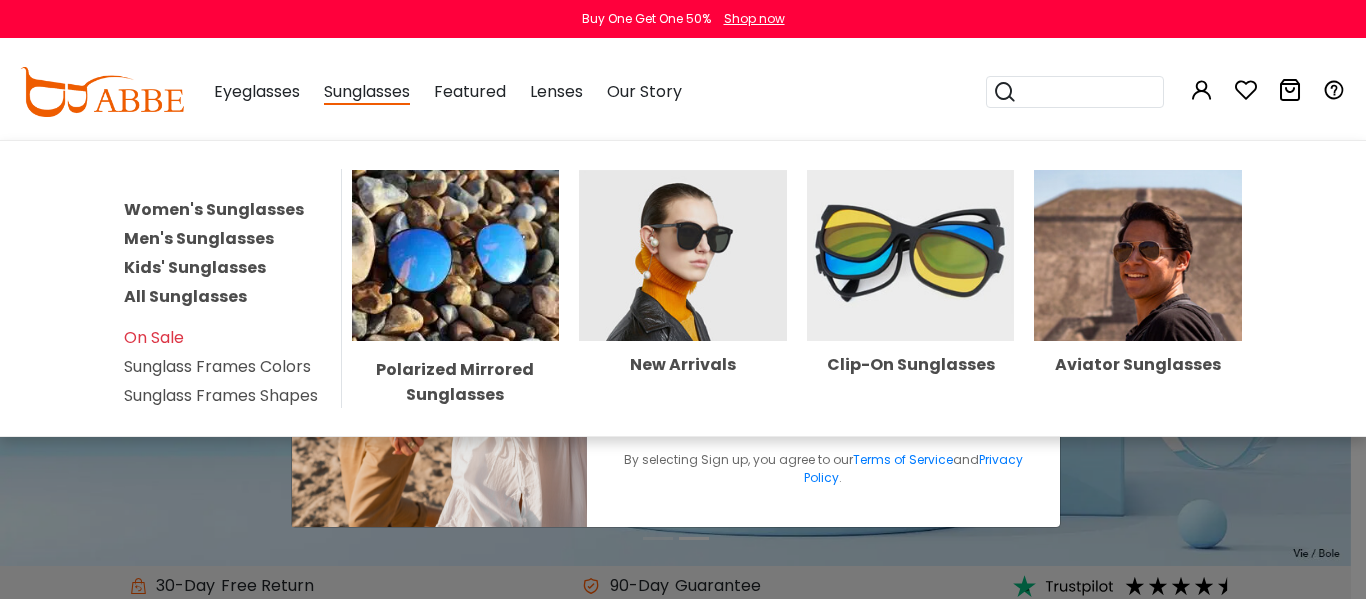 click on "Sunglasses" at bounding box center [367, 92] 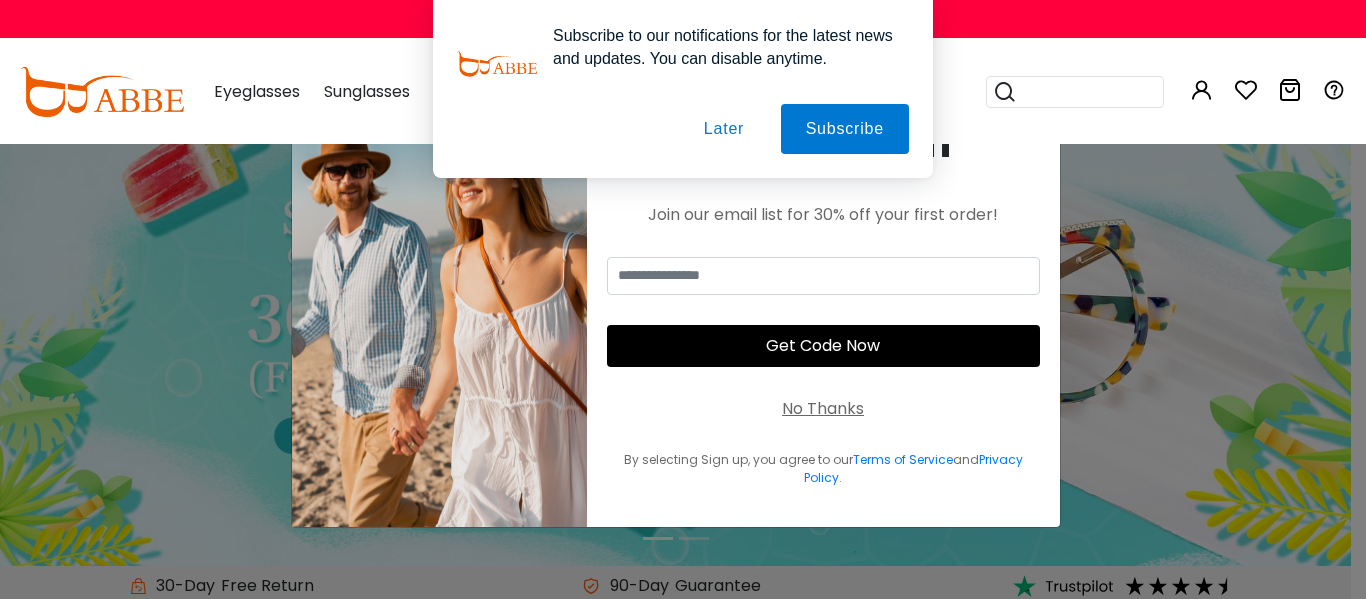 click on "Later" at bounding box center (724, 129) 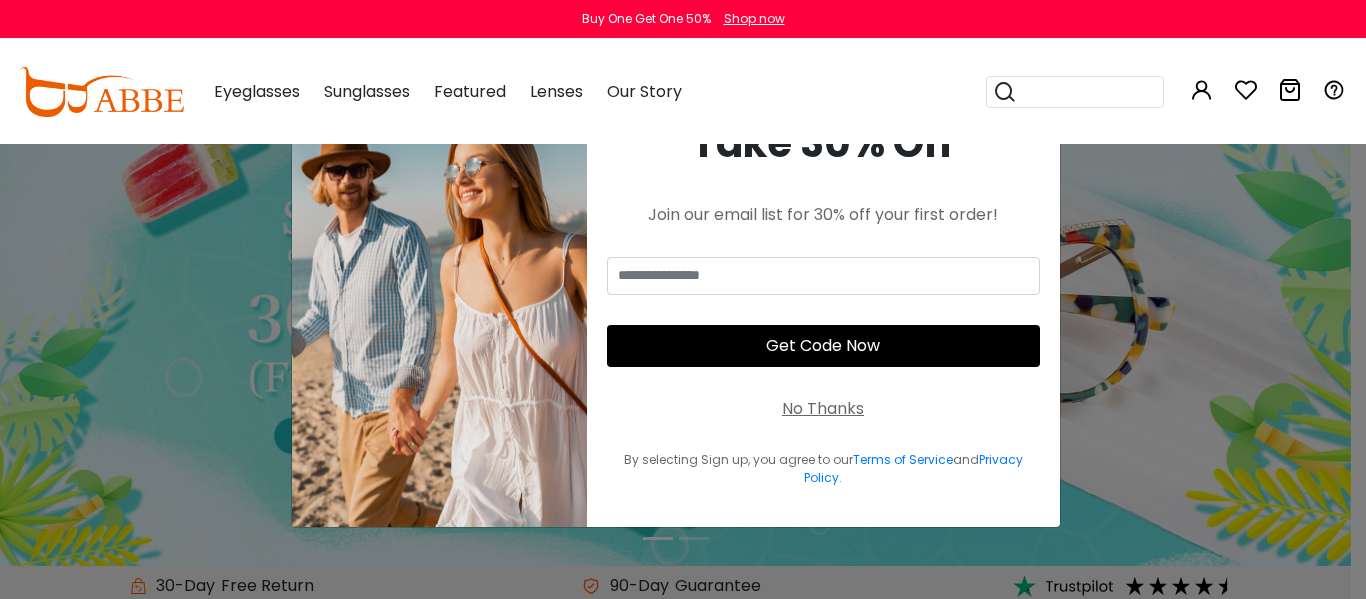 click on "No Thanks" at bounding box center (823, 409) 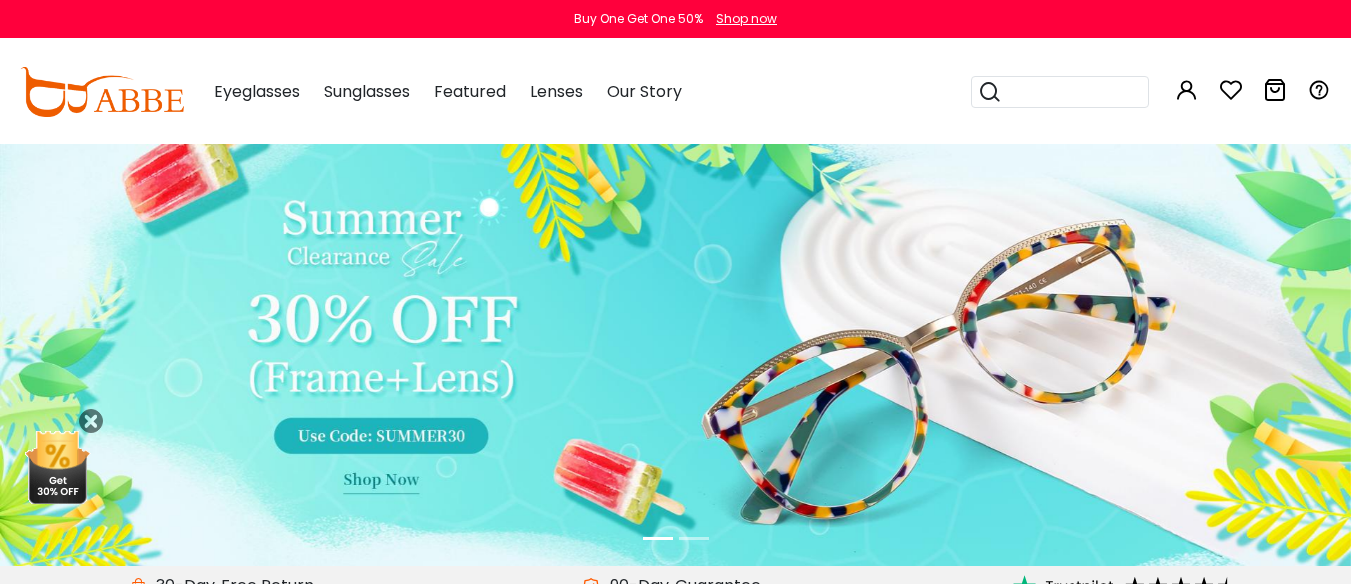 scroll, scrollTop: 100, scrollLeft: 0, axis: vertical 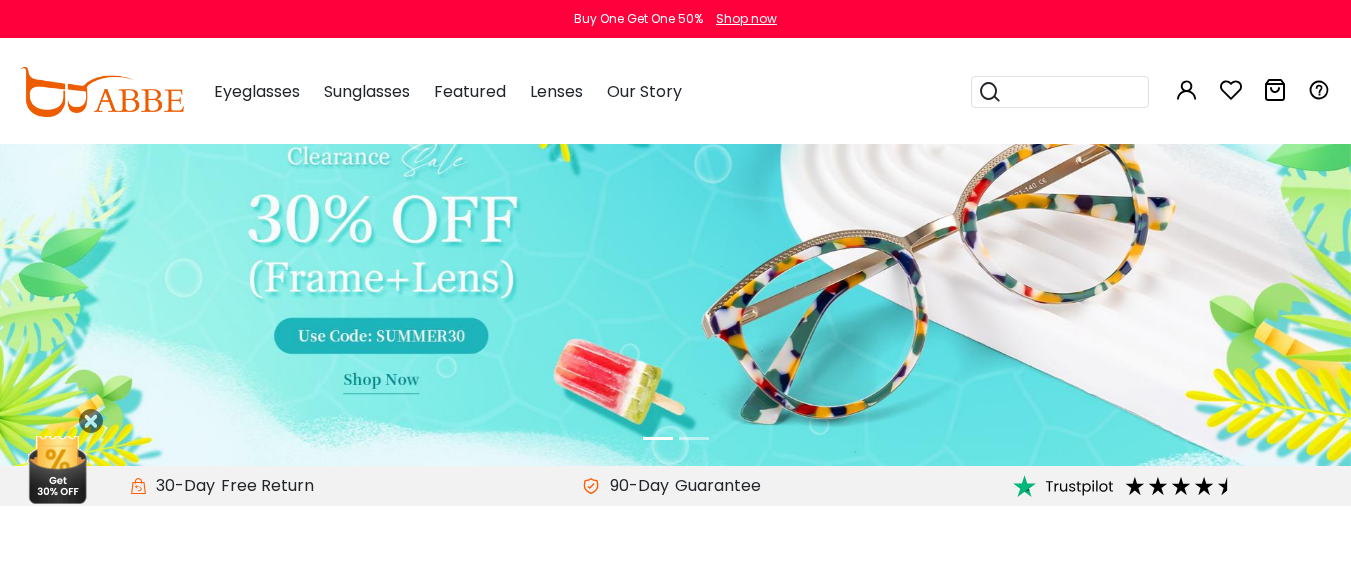 click at bounding box center (675, 255) 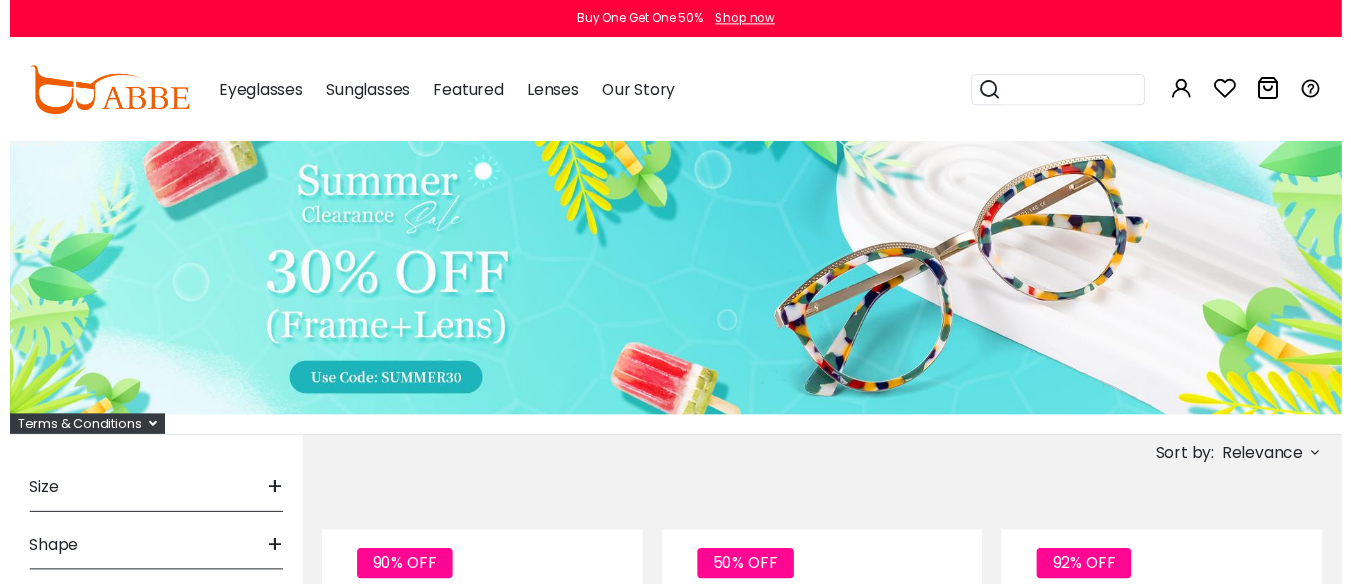 scroll, scrollTop: 0, scrollLeft: 0, axis: both 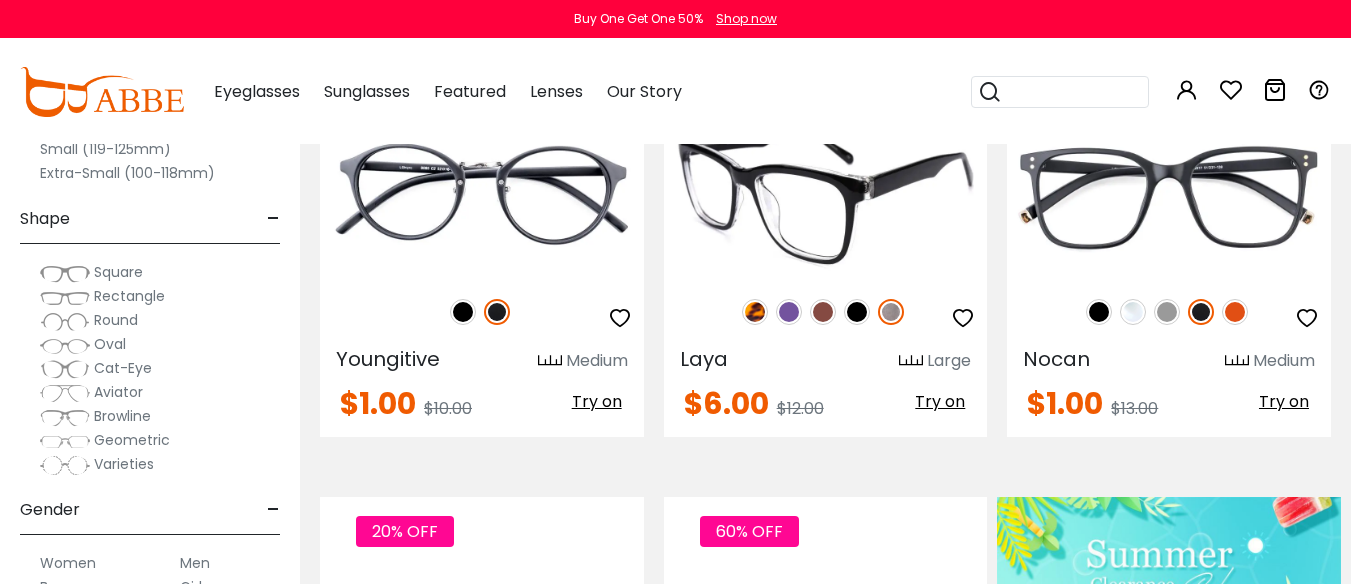 click at bounding box center (482, 184) 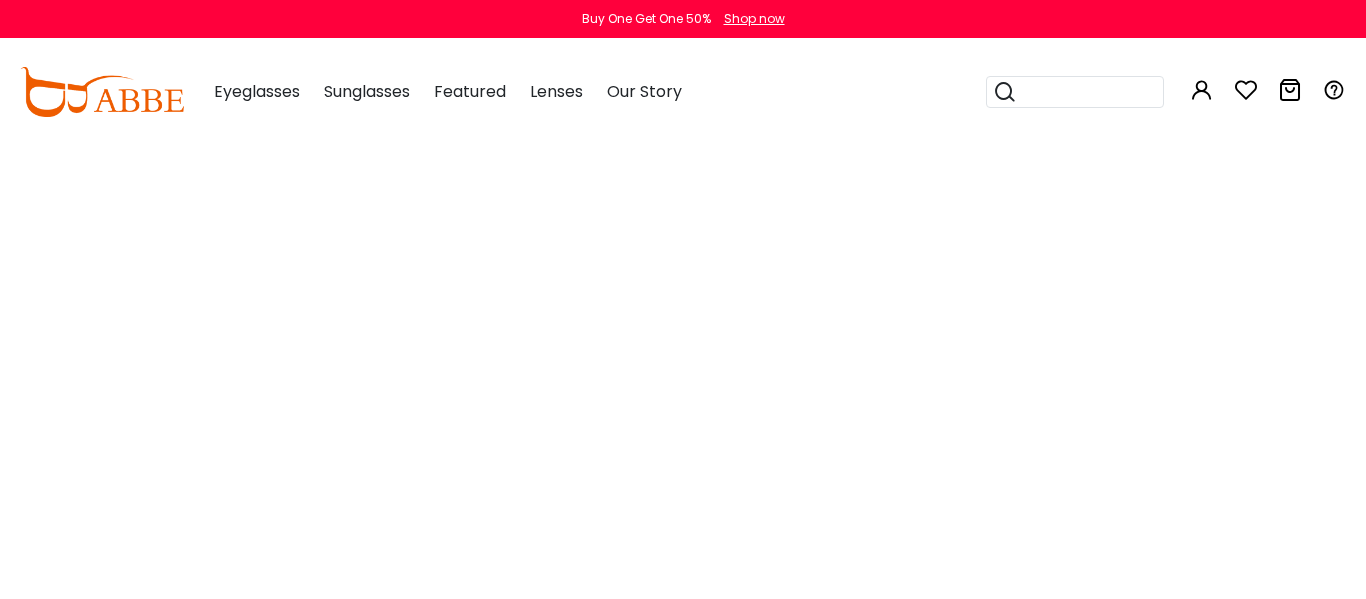 scroll, scrollTop: 0, scrollLeft: 0, axis: both 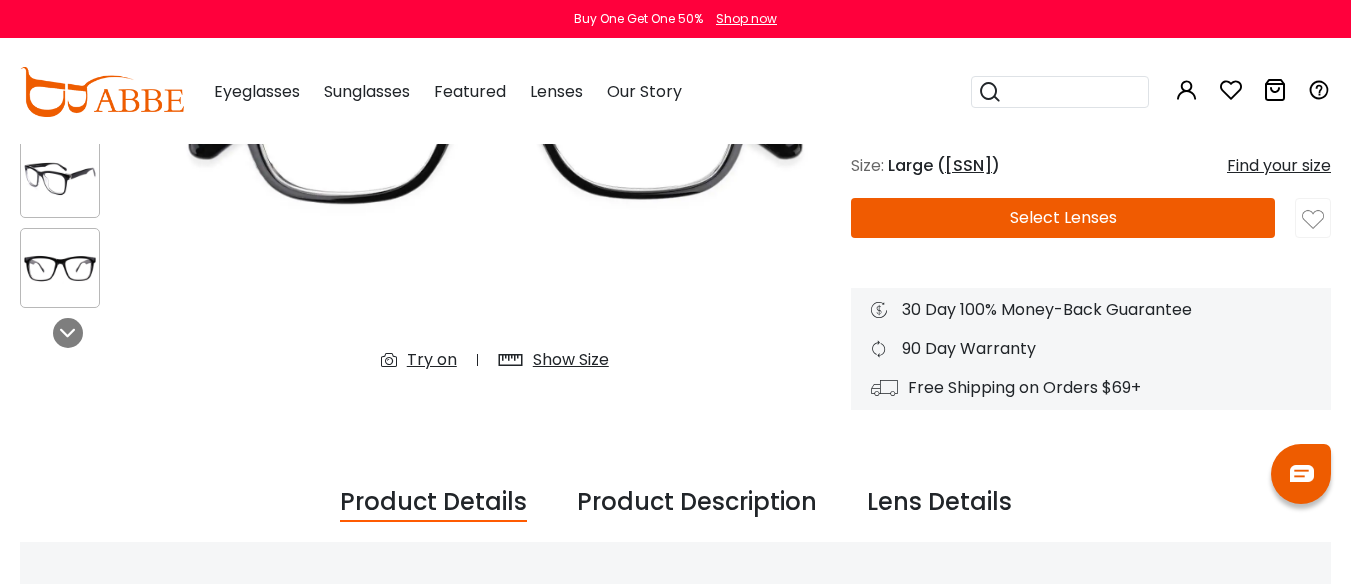 click on "Select Lenses" at bounding box center [1063, 218] 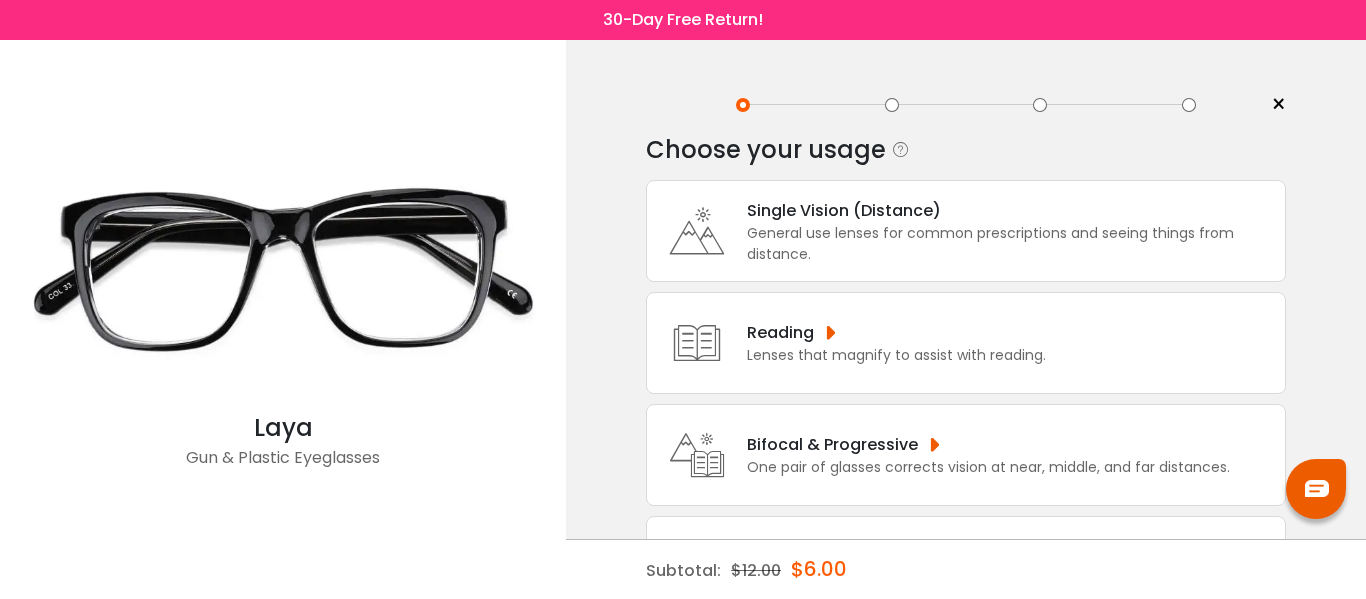 scroll, scrollTop: 0, scrollLeft: 0, axis: both 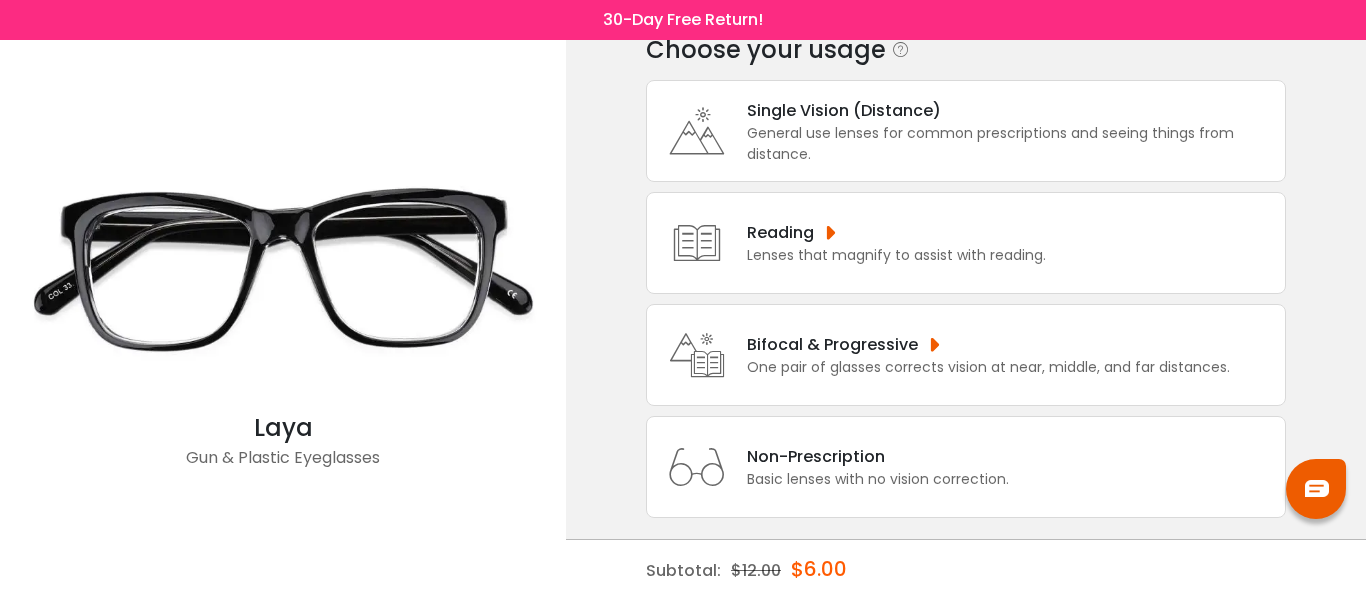 click on "Reading" at bounding box center (1011, 110) 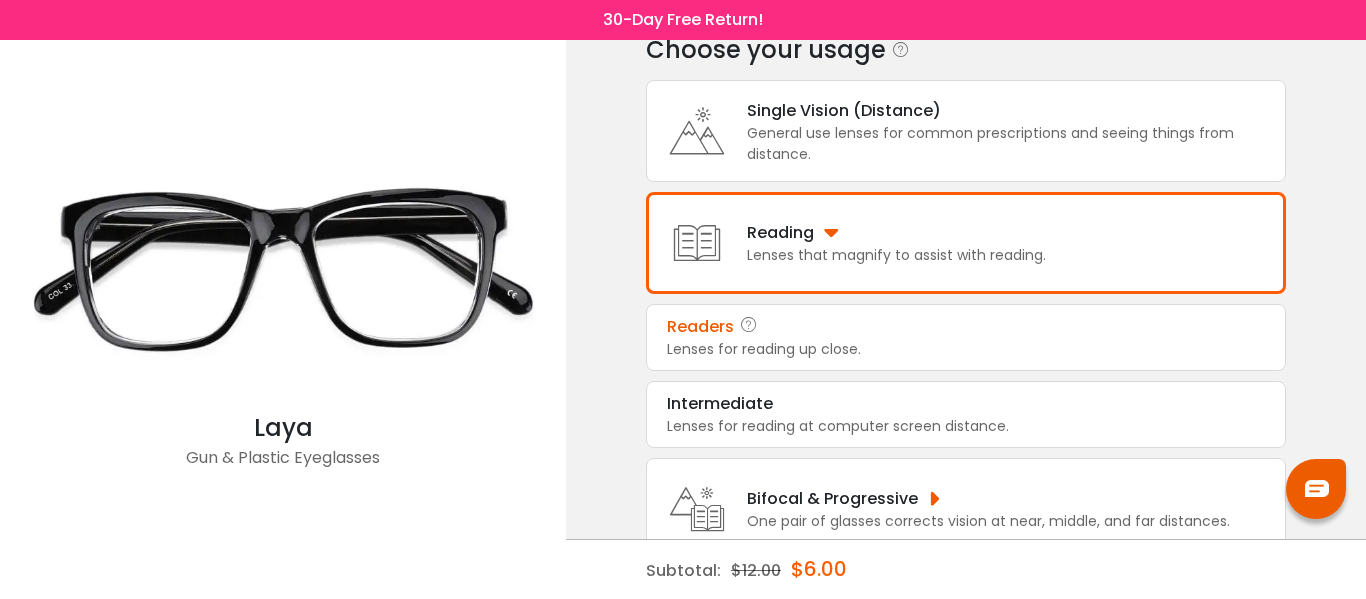 click on "Lenses for reading up close." at bounding box center [966, 349] 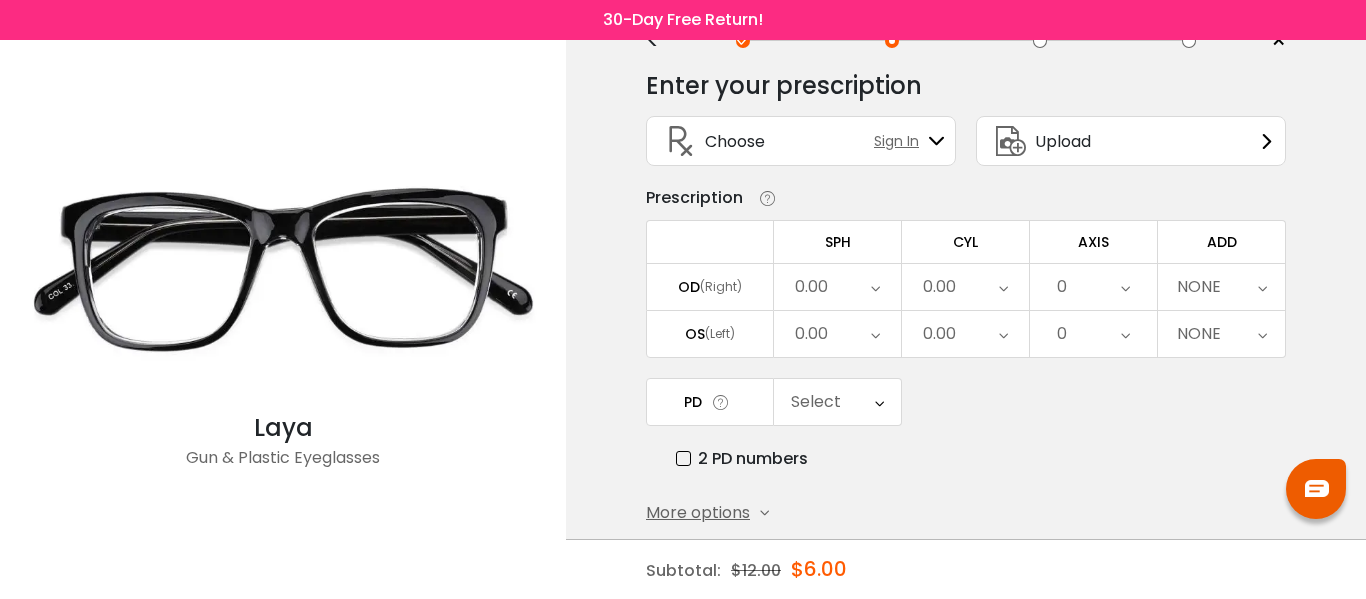scroll, scrollTop: 152, scrollLeft: 0, axis: vertical 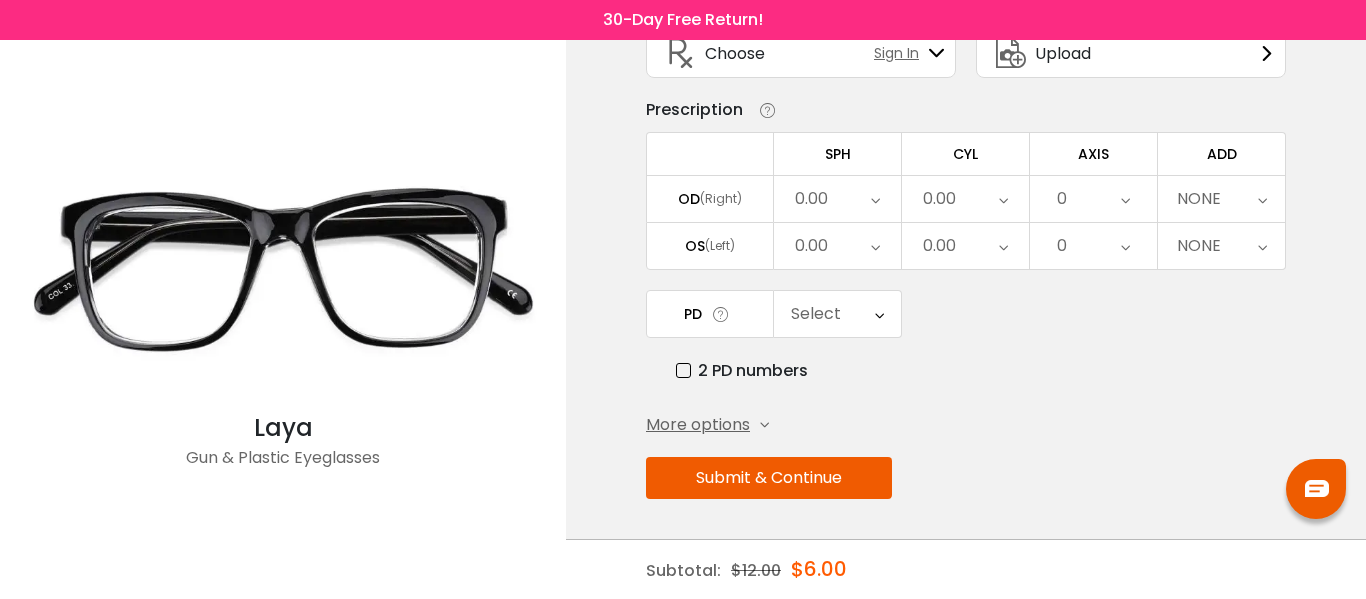 click on "Submit & Continue" at bounding box center [769, 478] 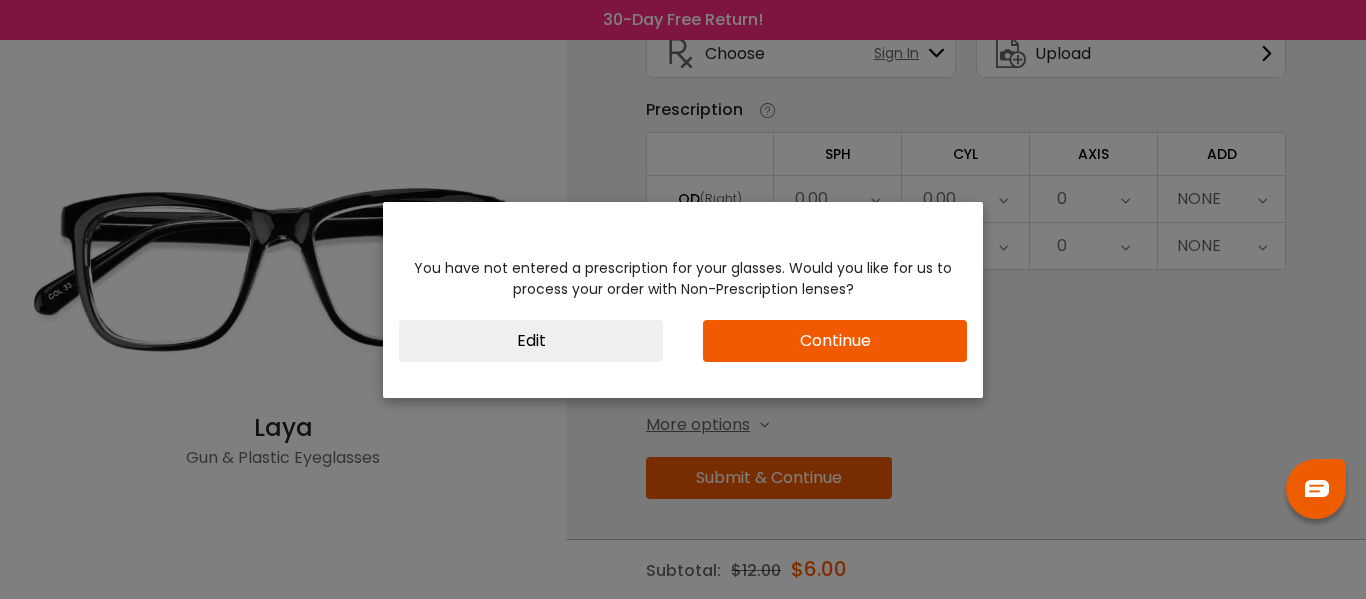 click on "Continue" at bounding box center (835, 341) 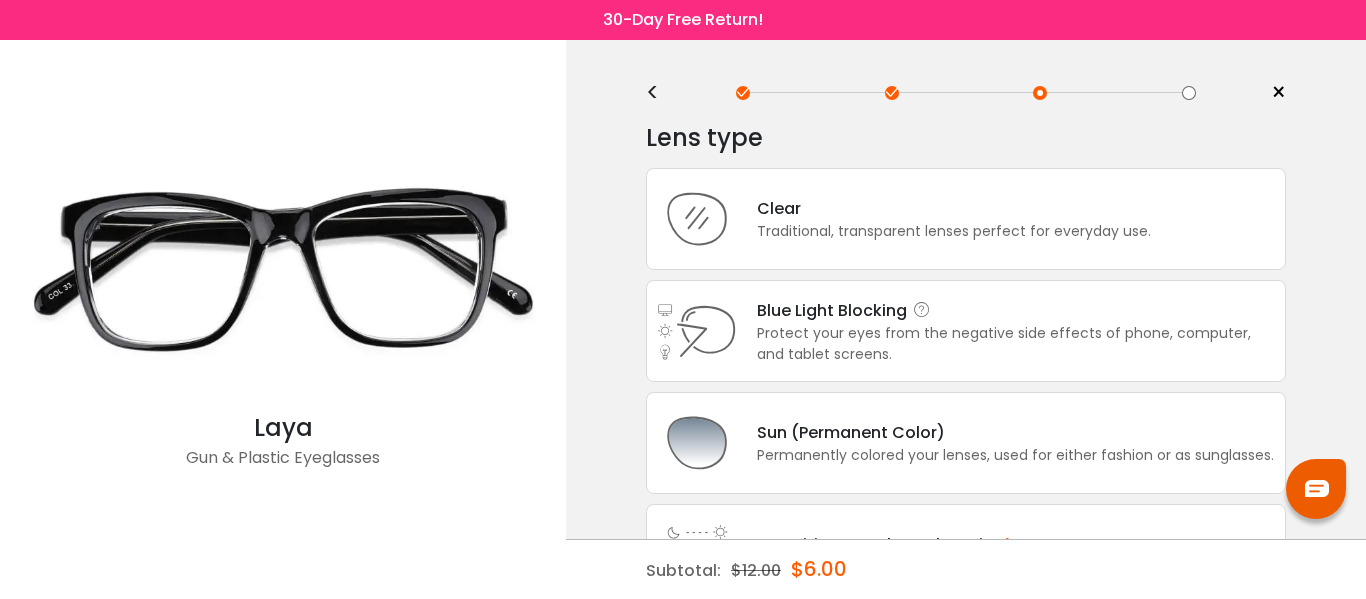 scroll, scrollTop: 0, scrollLeft: 0, axis: both 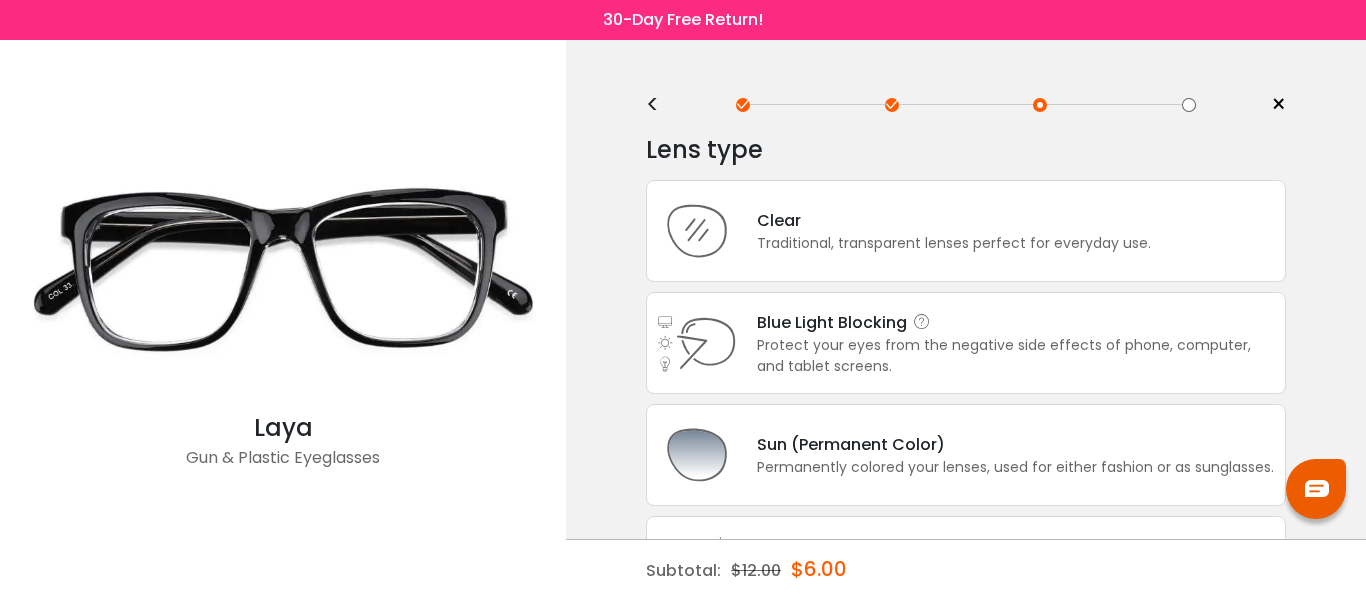 click on "Protect your eyes from the negative side effects of phone, computer, and tablet screens." at bounding box center (954, 243) 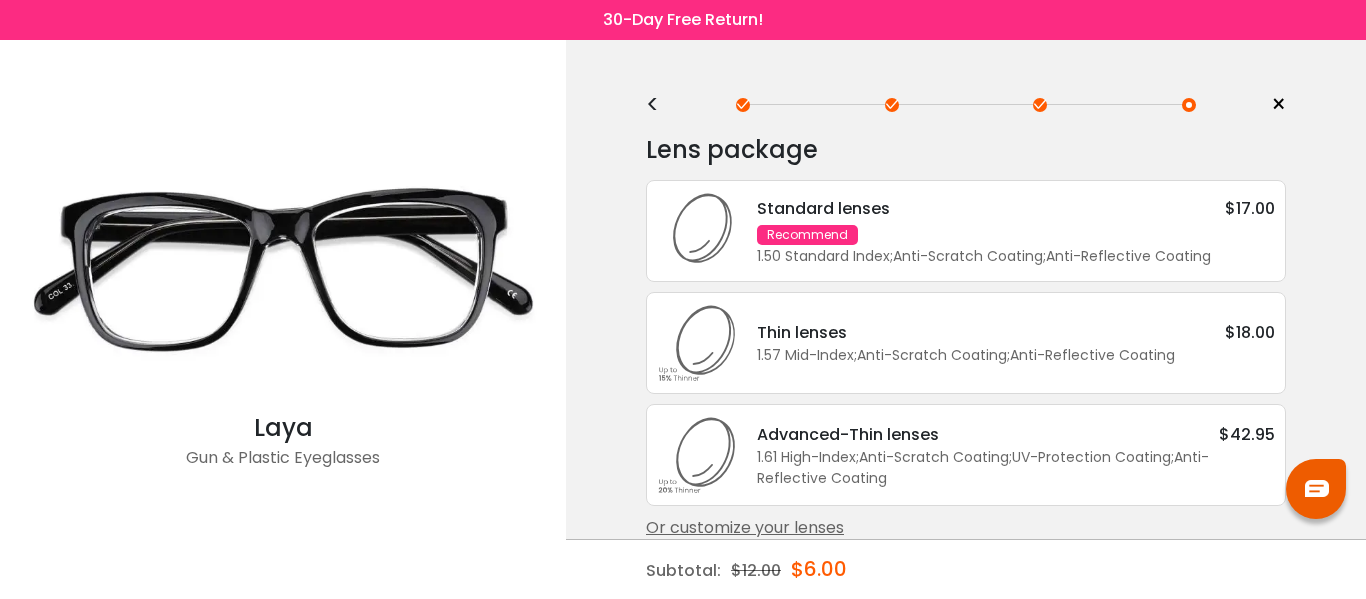 click on "1.57 Mid-Index ;
Anti-Scratch Coating ;
Anti-Reflective Coating ;" at bounding box center (1016, 355) 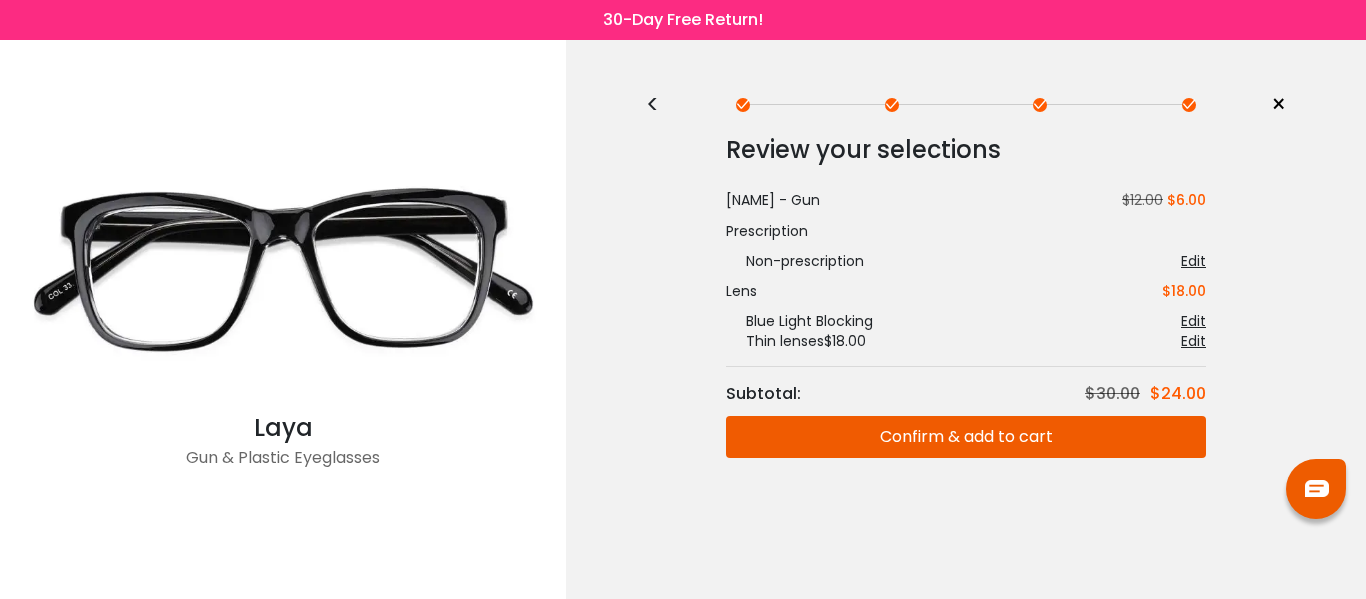 click on "Confirm & add to cart" at bounding box center (966, 437) 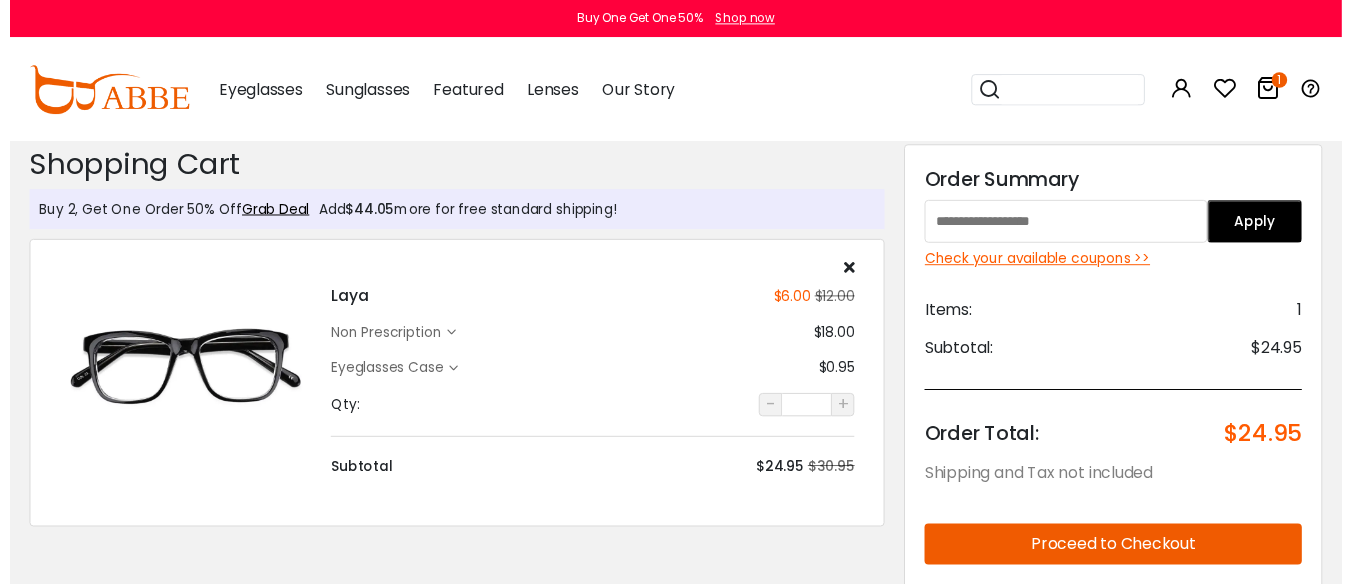 scroll, scrollTop: 0, scrollLeft: 0, axis: both 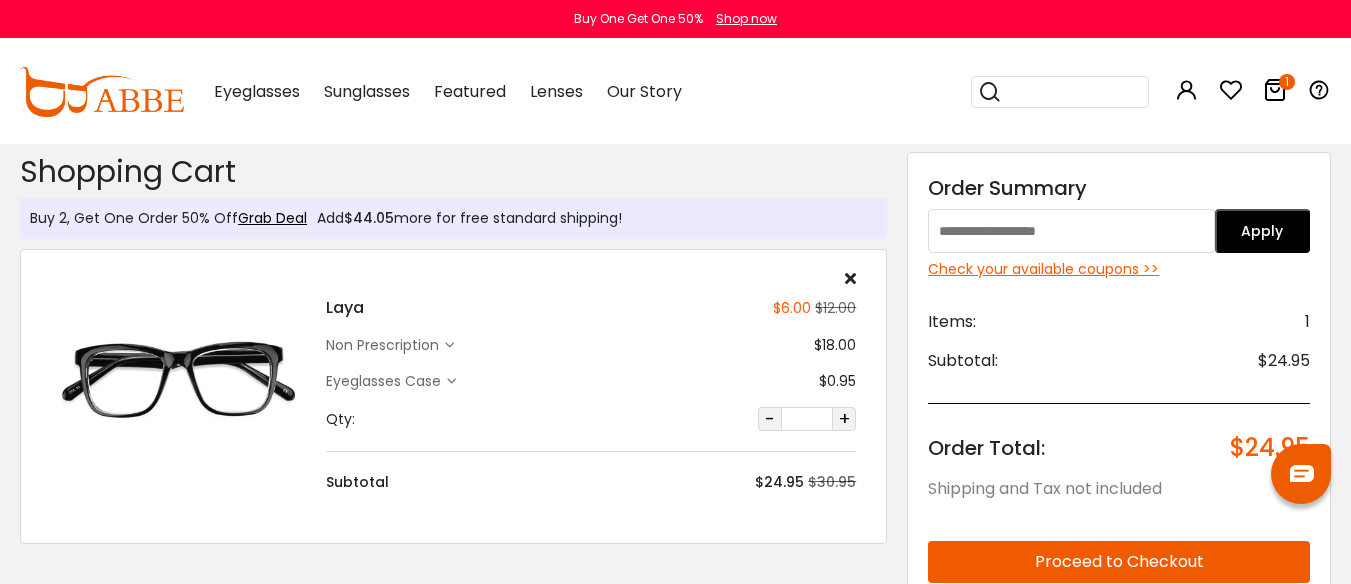 paste on "********" 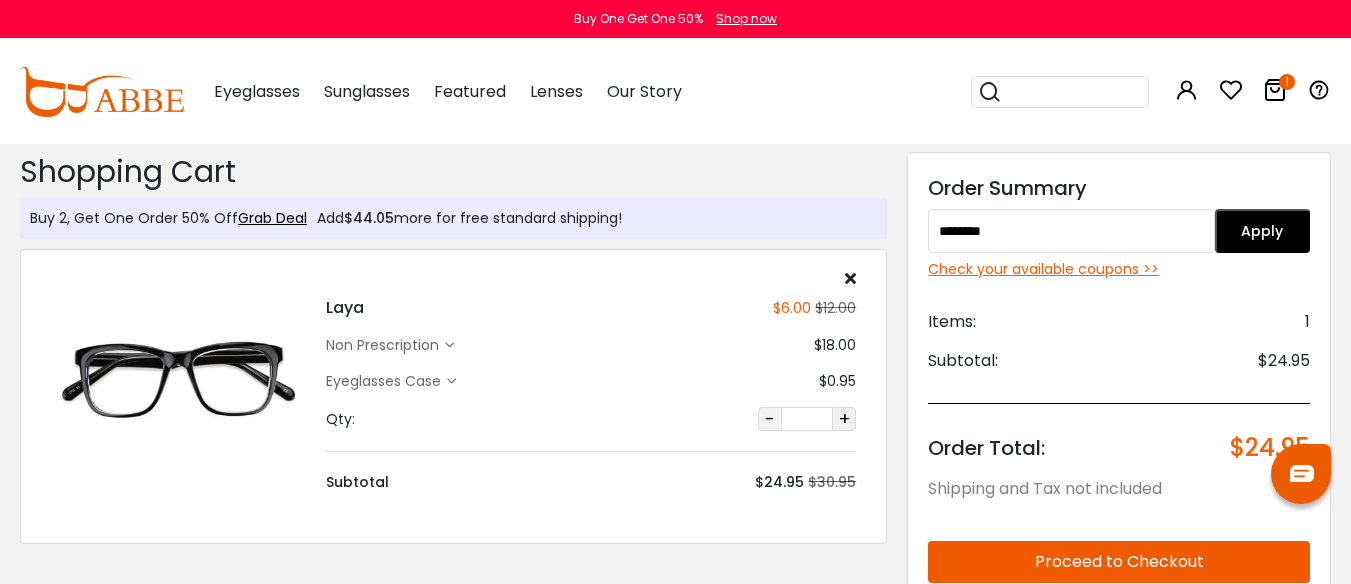 type on "********" 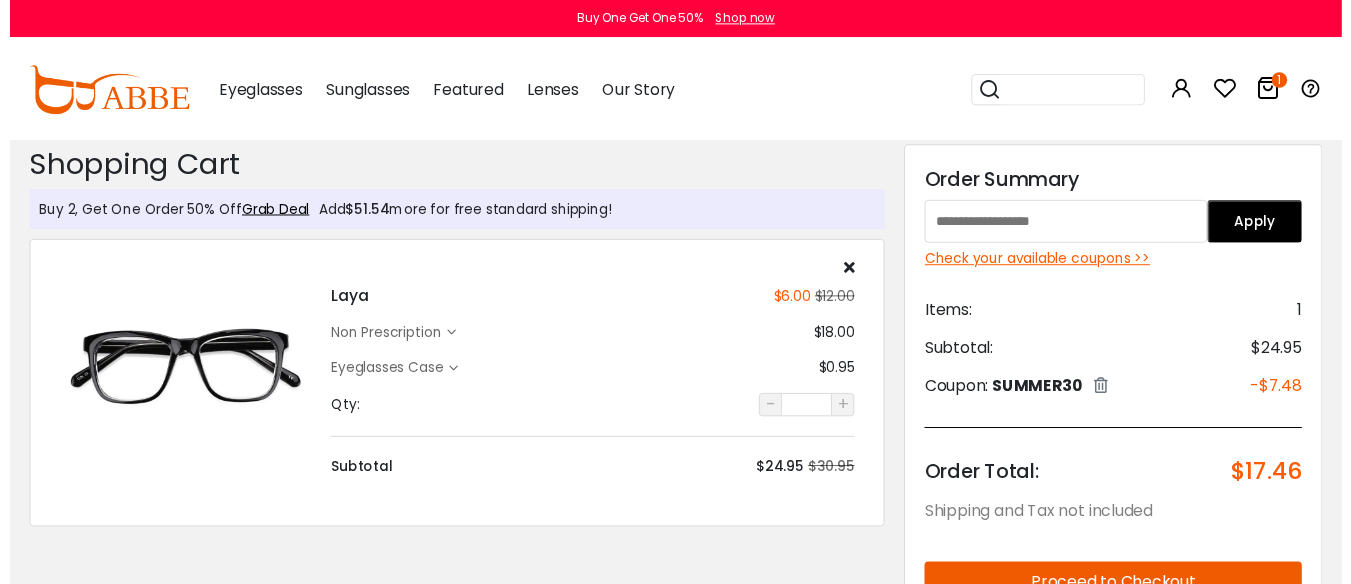 scroll, scrollTop: 0, scrollLeft: 0, axis: both 